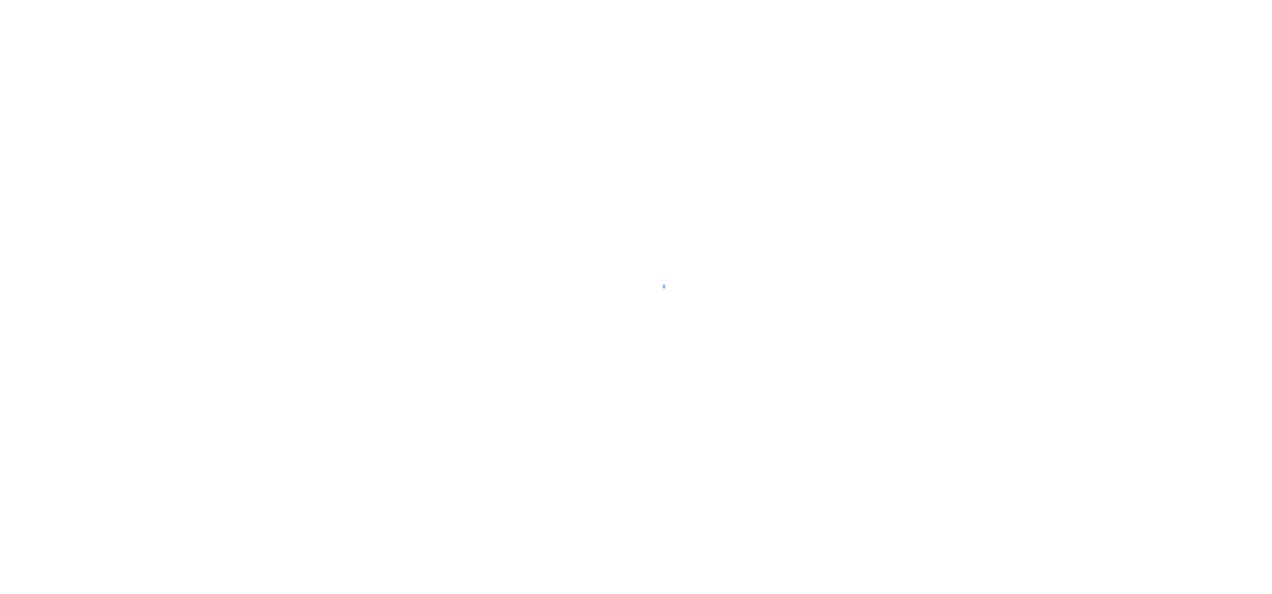 scroll, scrollTop: 0, scrollLeft: 0, axis: both 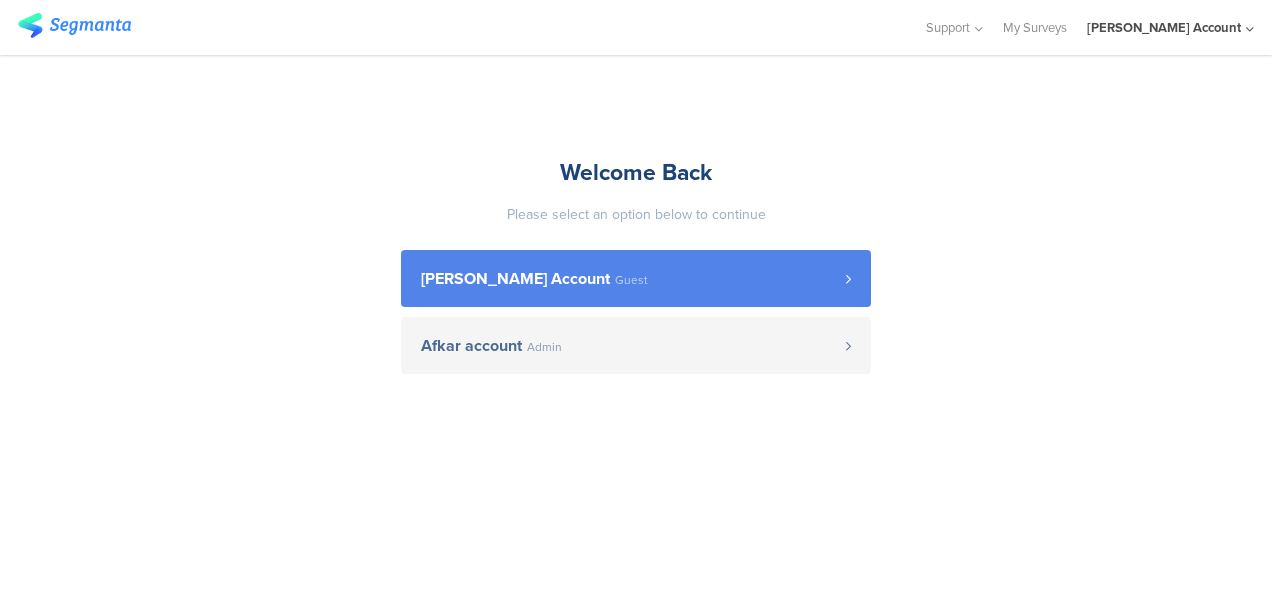 click on "[PERSON_NAME] Account" at bounding box center [515, 279] 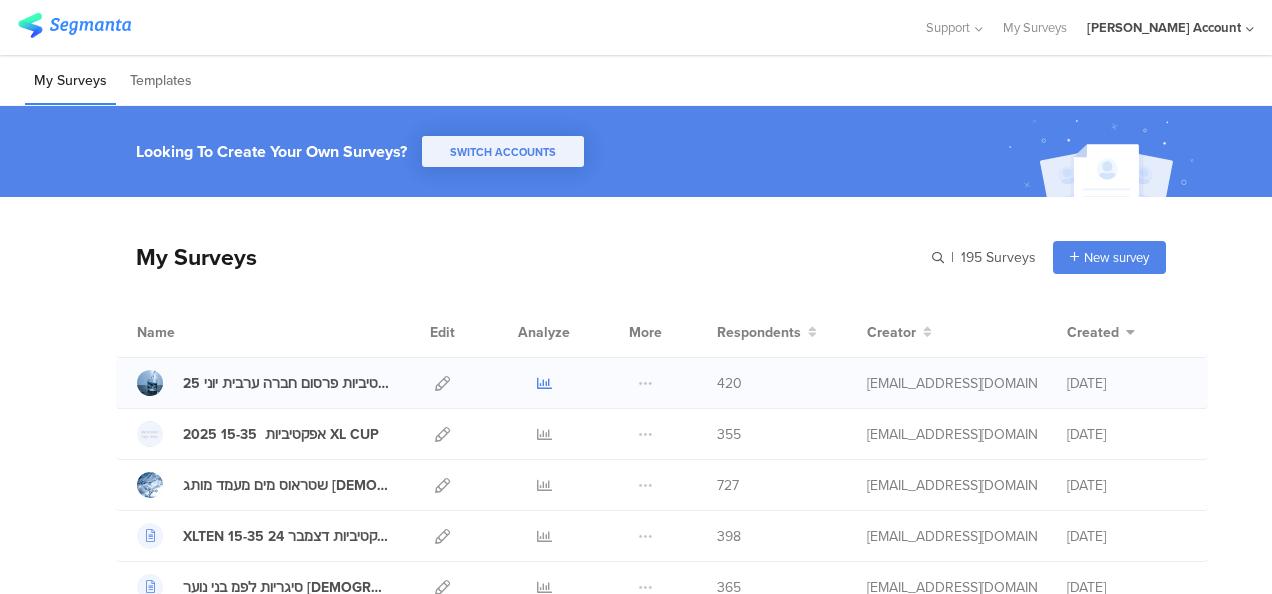 click at bounding box center [544, 383] 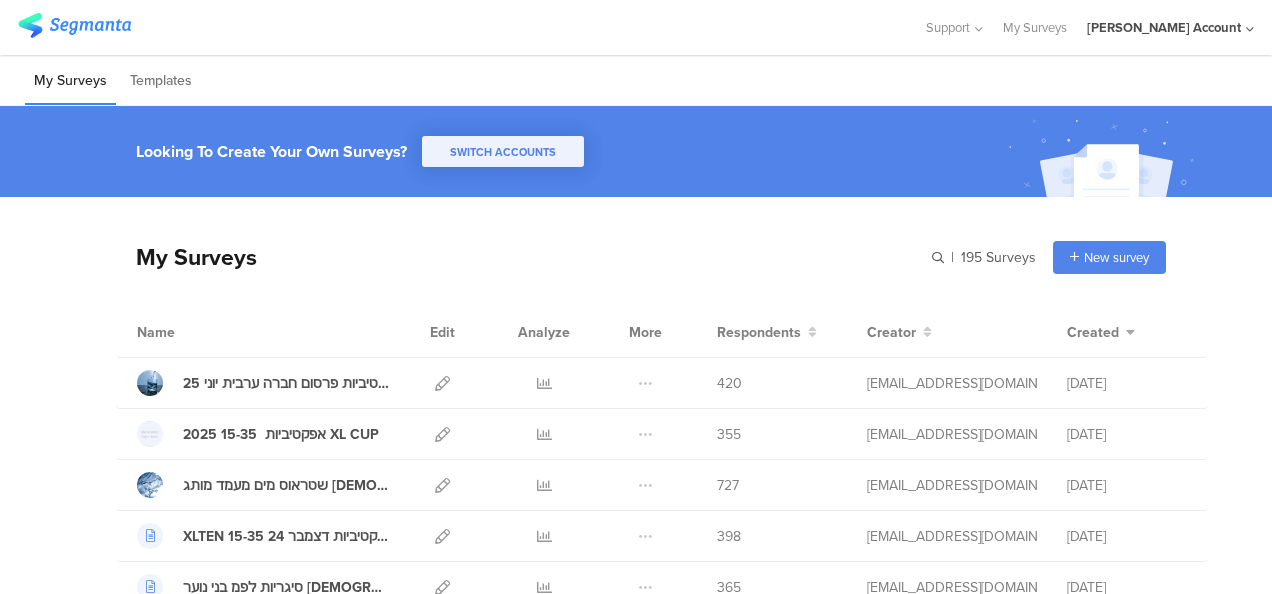 click on "My Surveys
|
195 Surveys
New survey
Start from scratch
Choose from templates" at bounding box center (641, 257) 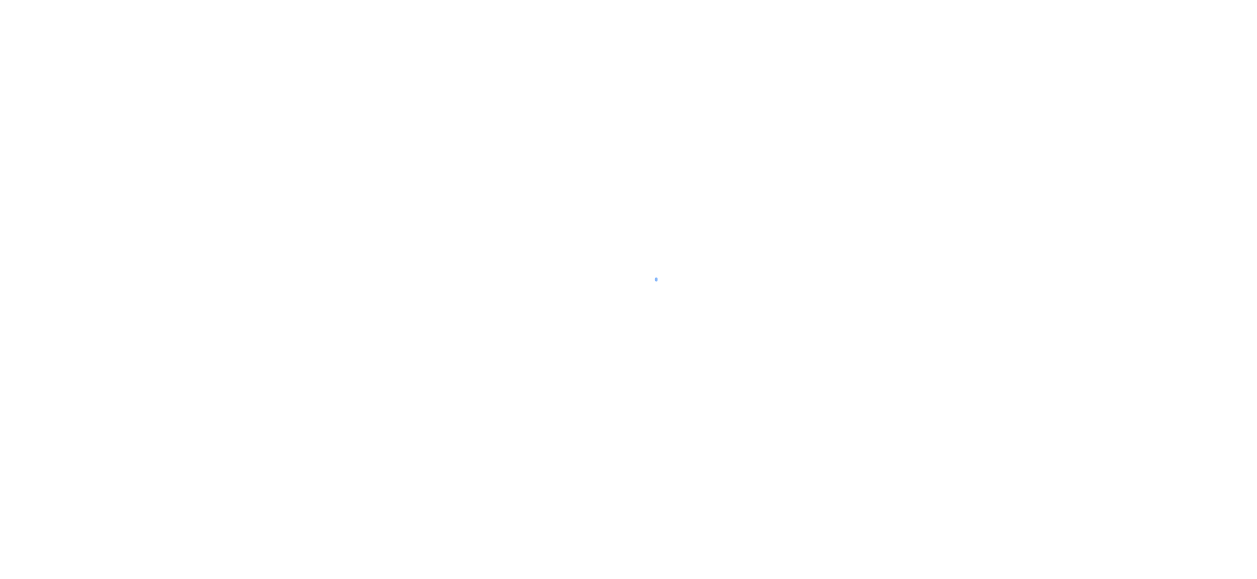 scroll, scrollTop: 0, scrollLeft: 0, axis: both 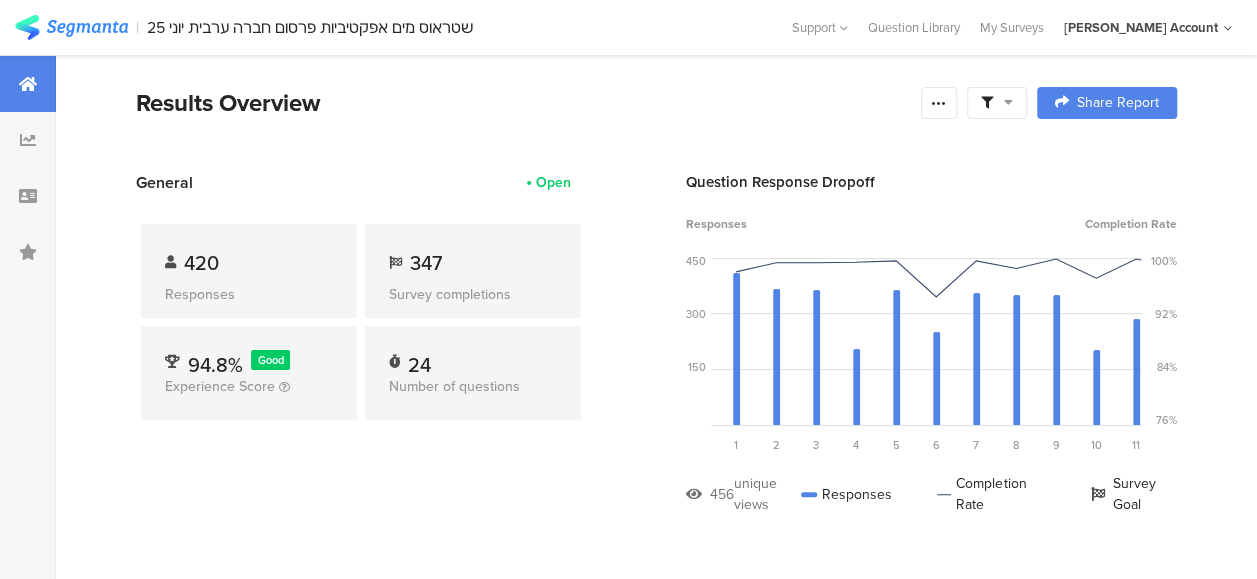 click on "Open" at bounding box center (553, 182) 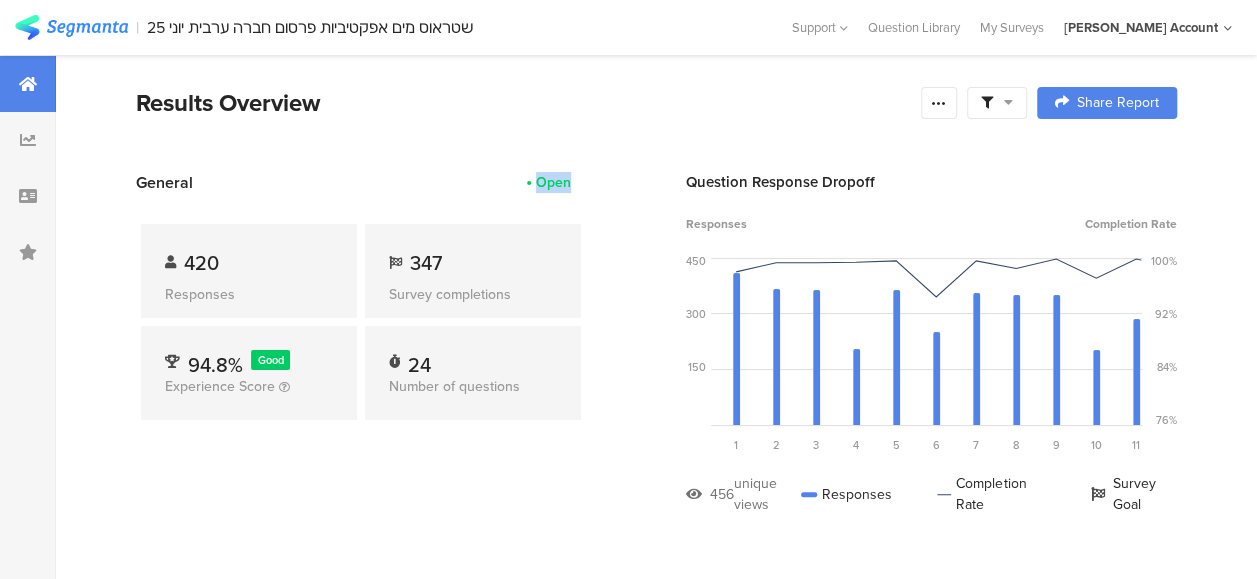 click on "Open" at bounding box center (553, 182) 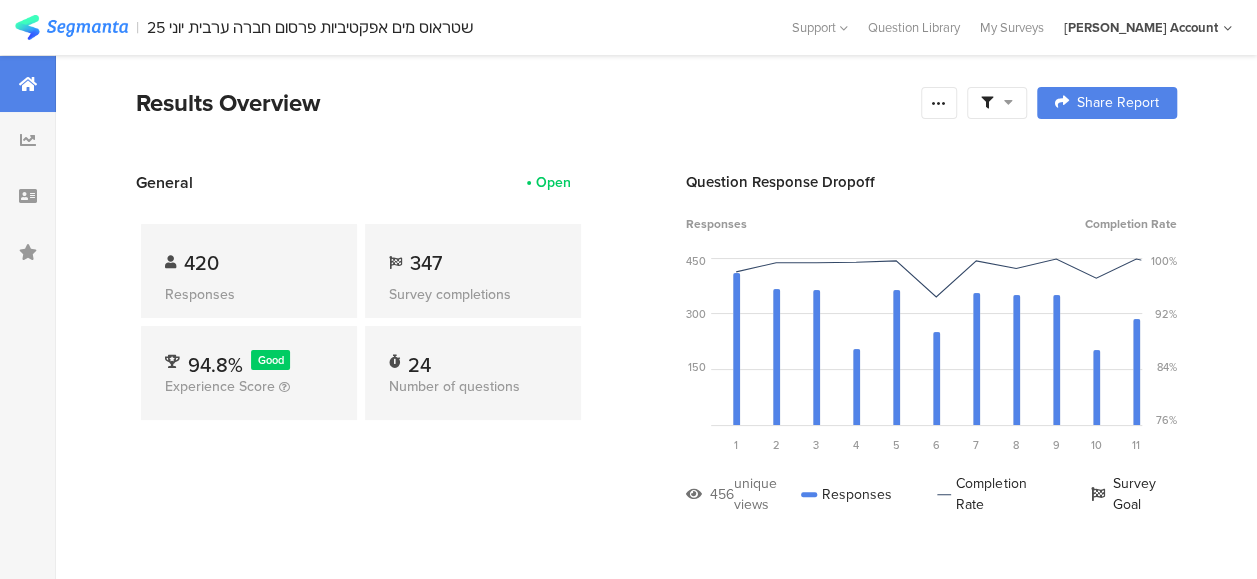drag, startPoint x: 545, startPoint y: 182, endPoint x: 576, endPoint y: 214, distance: 44.553337 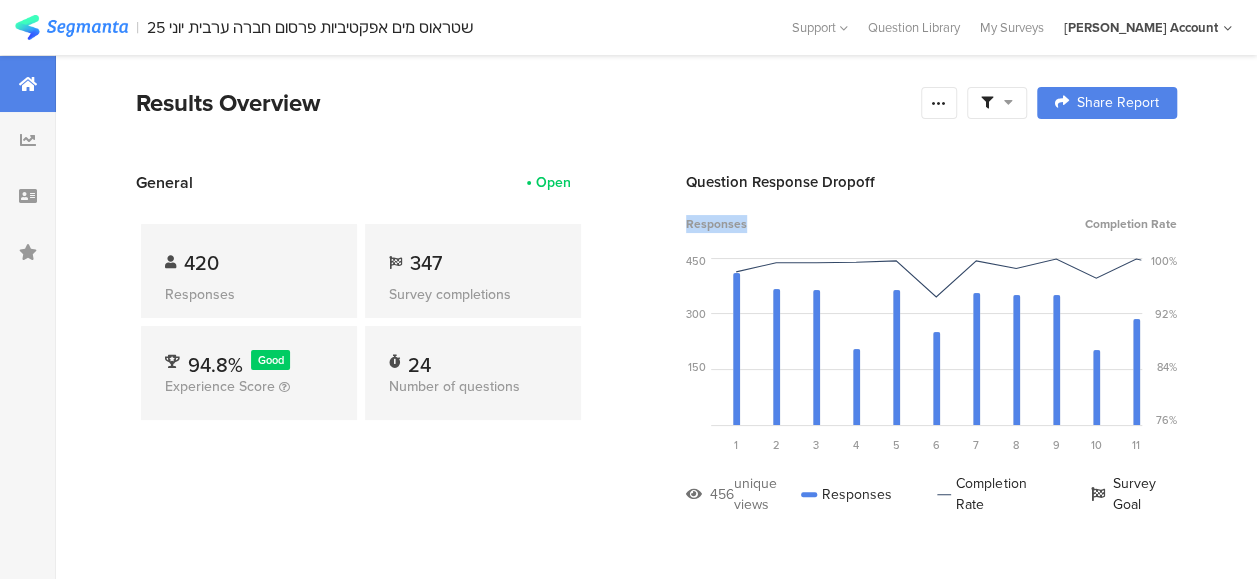 click on "Responses" at bounding box center [716, 224] 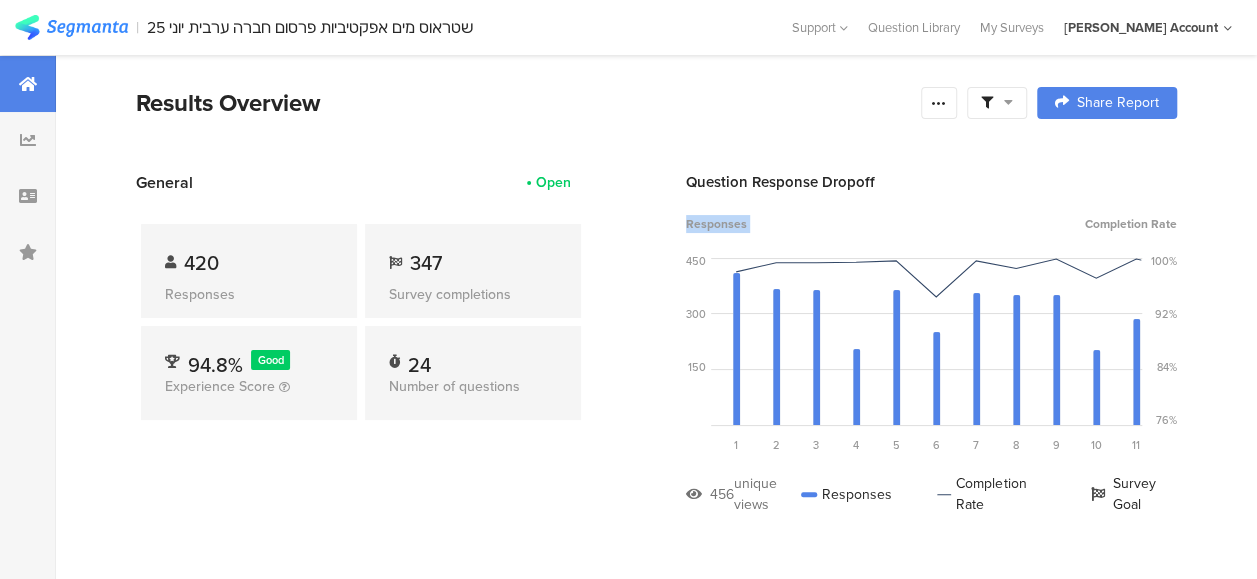 click on "Responses" at bounding box center [716, 224] 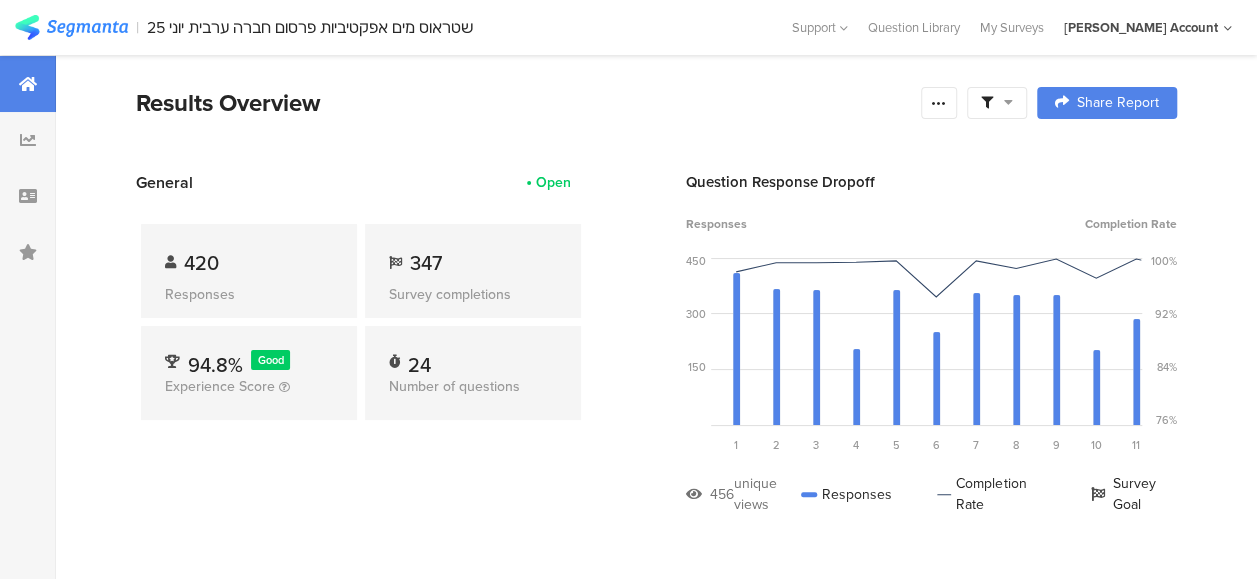 drag, startPoint x: 698, startPoint y: 221, endPoint x: 674, endPoint y: 242, distance: 31.890438 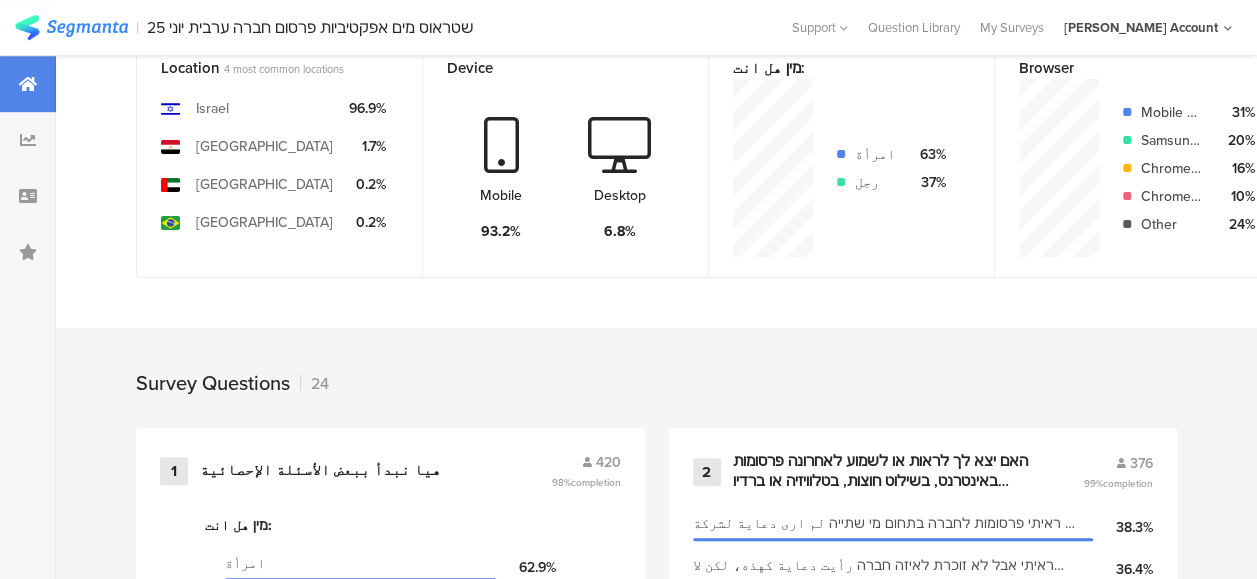 scroll, scrollTop: 700, scrollLeft: 0, axis: vertical 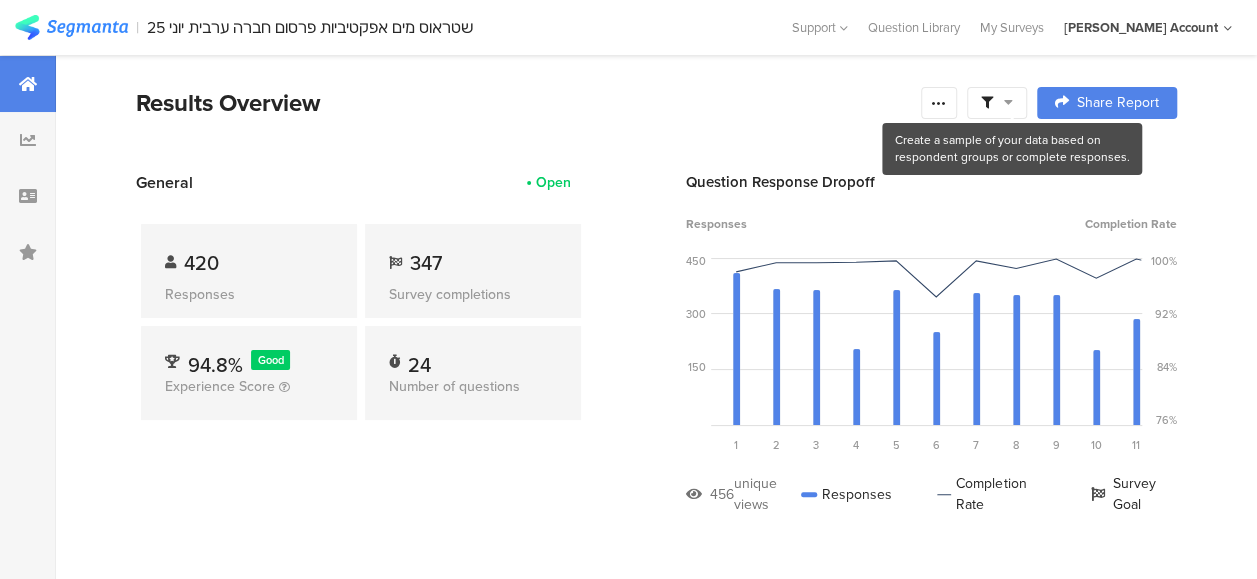 click at bounding box center (1008, 102) 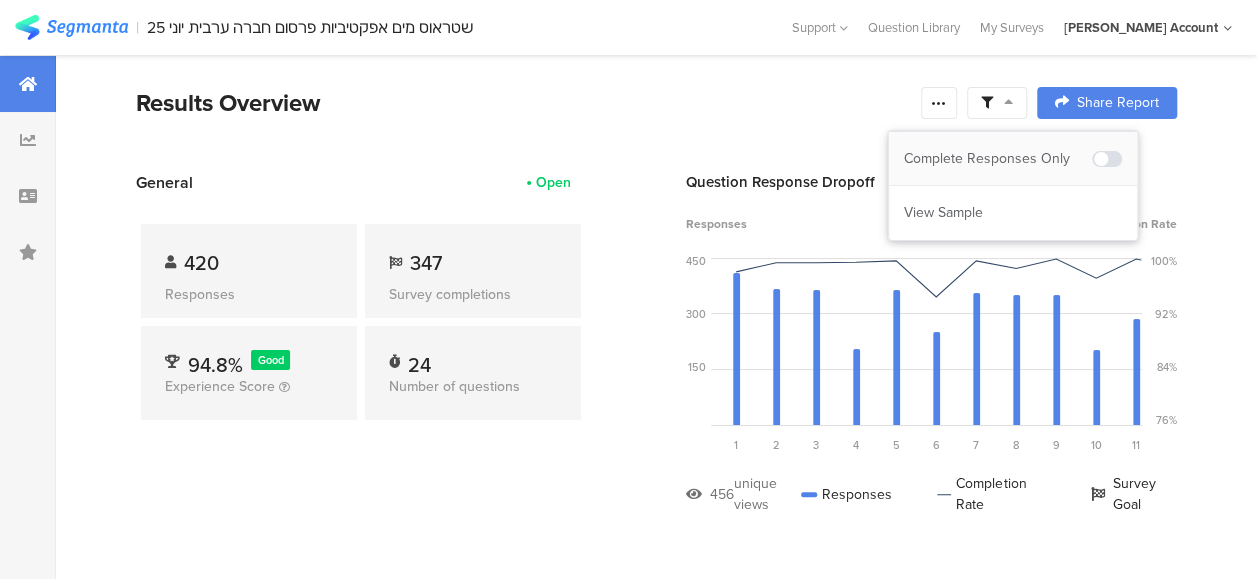 click on "Complete Responses Only" at bounding box center [998, 159] 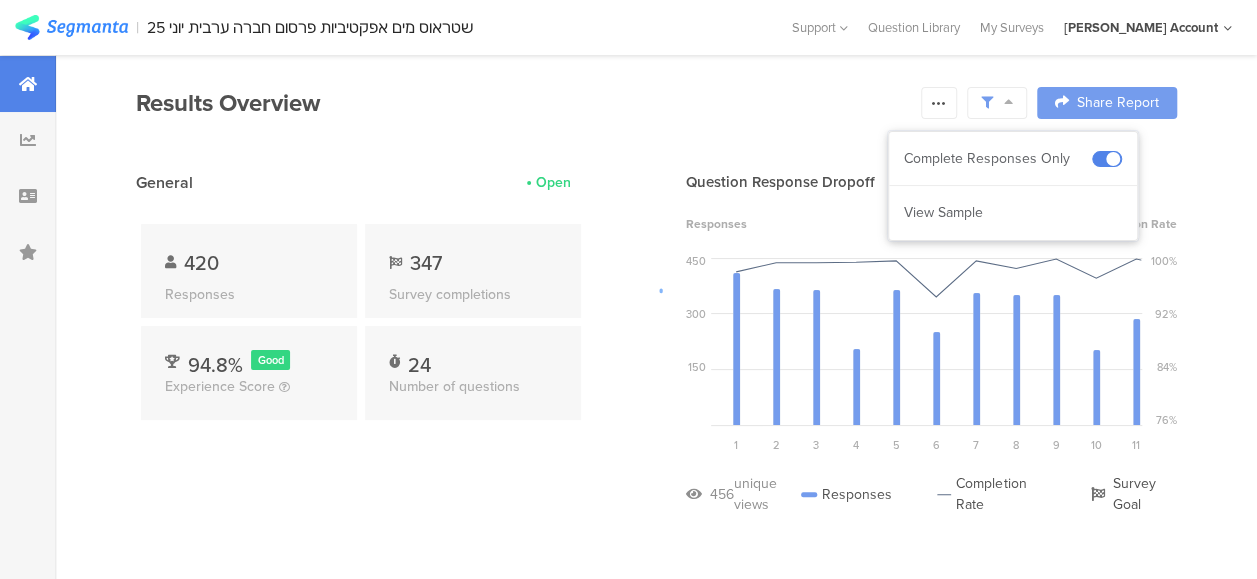 click at bounding box center (628, 289) 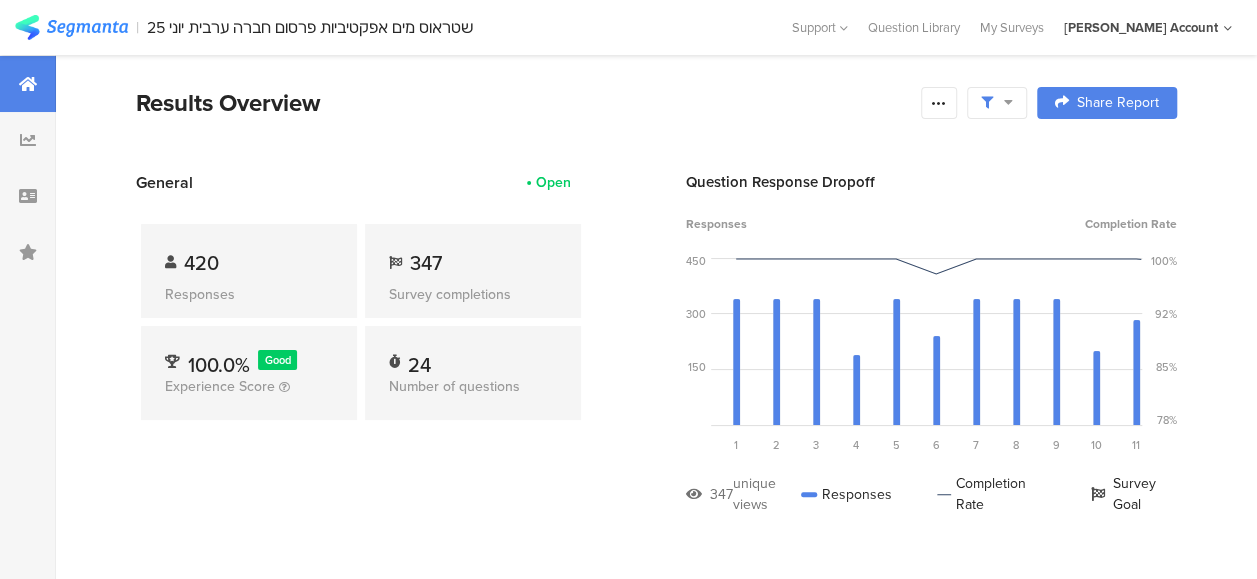 click on "General     Open     420   Responses     347   Survey completions     100.0%   Good   Experience Score
24
Number of questions" at bounding box center (361, 358) 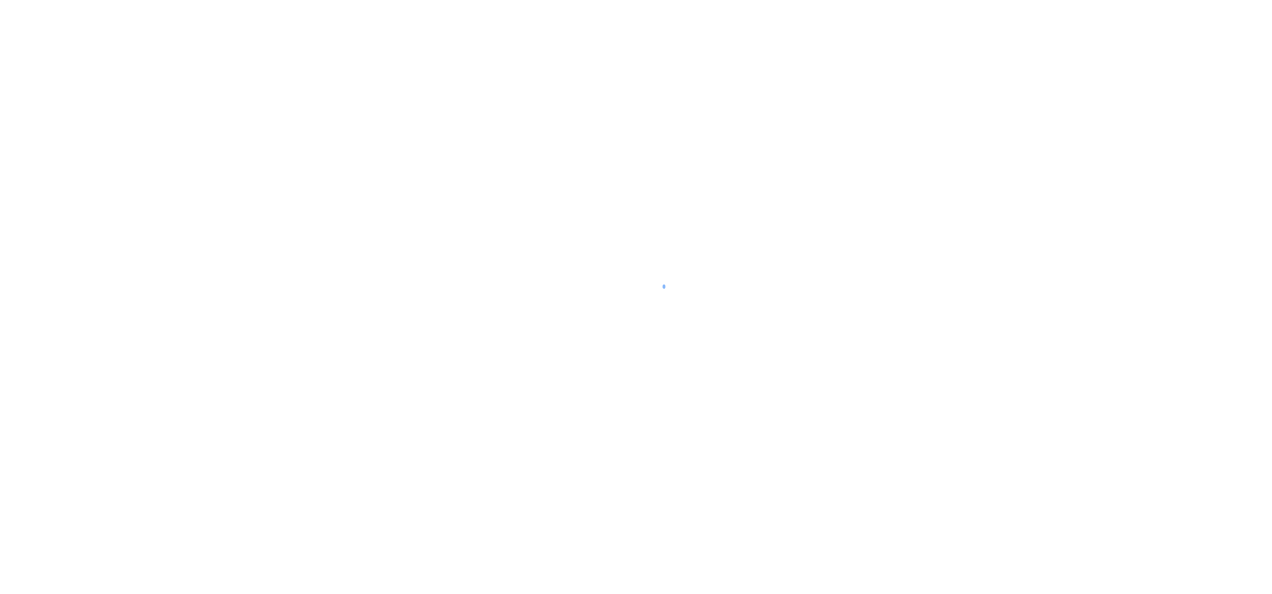 scroll, scrollTop: 0, scrollLeft: 0, axis: both 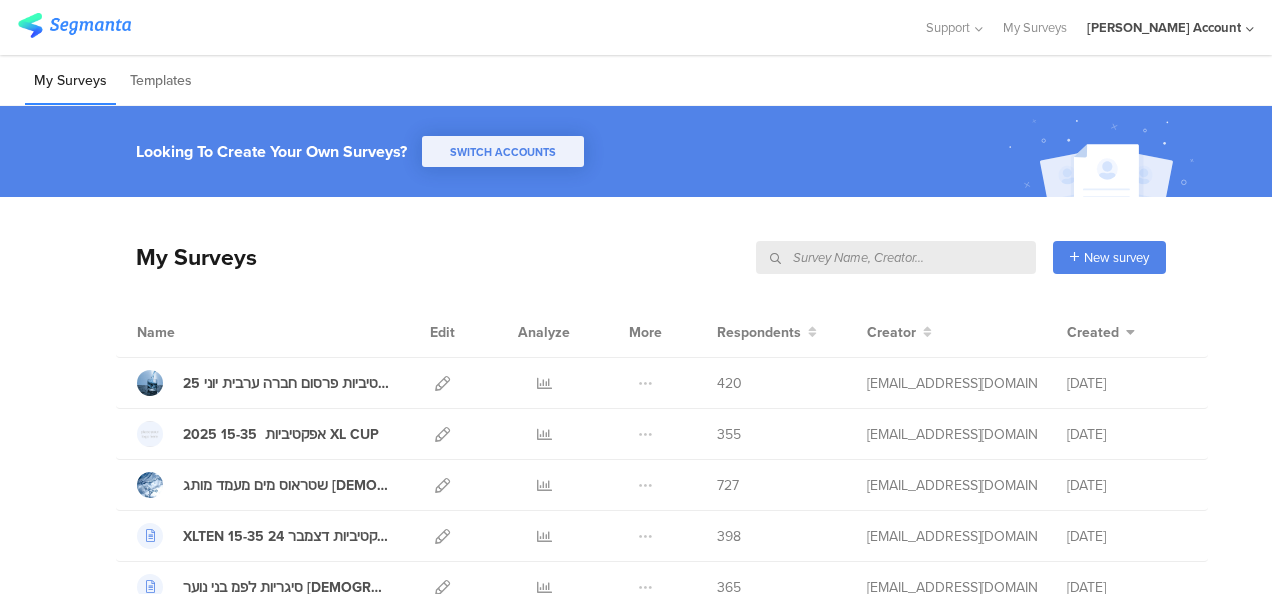 click at bounding box center [896, 257] 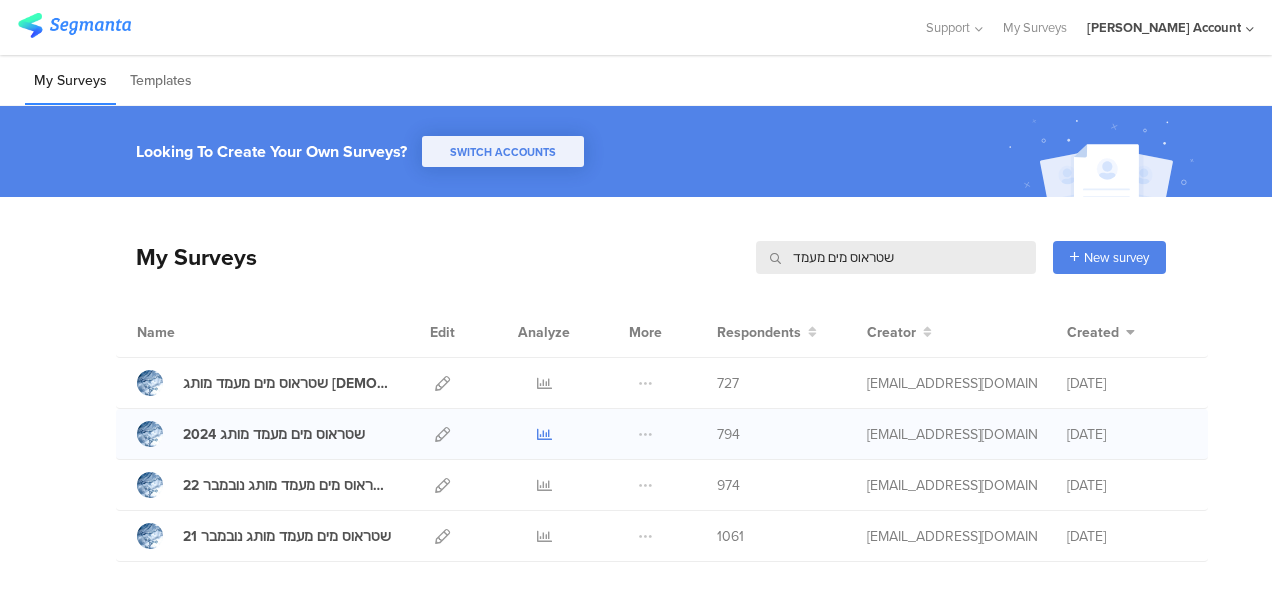 type on "שטראוס מים מעמד" 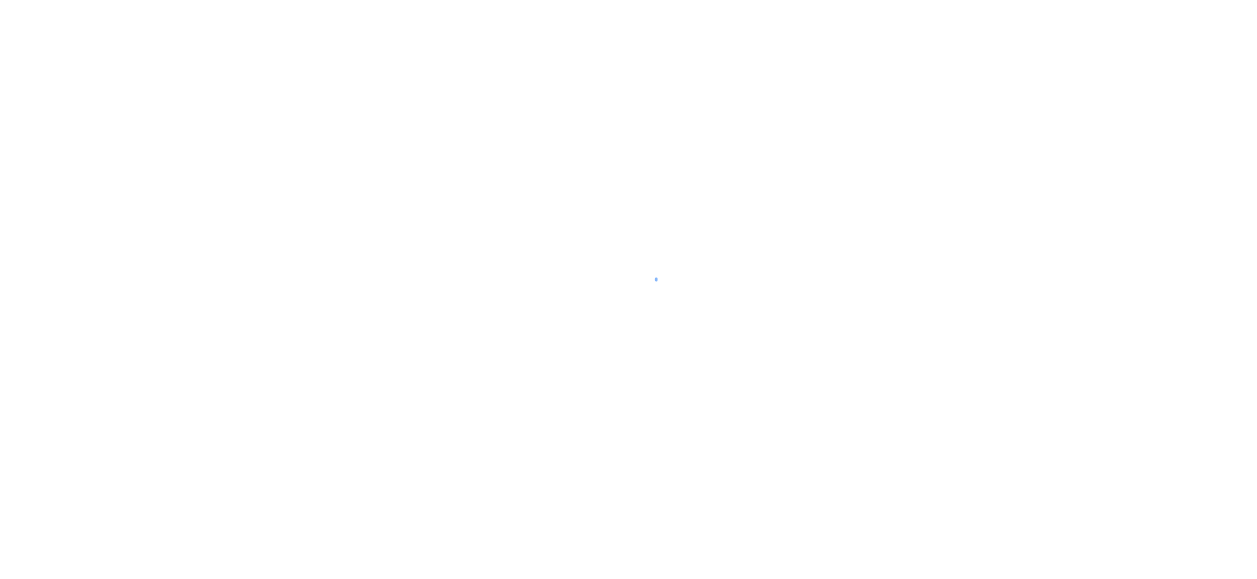 scroll, scrollTop: 0, scrollLeft: 0, axis: both 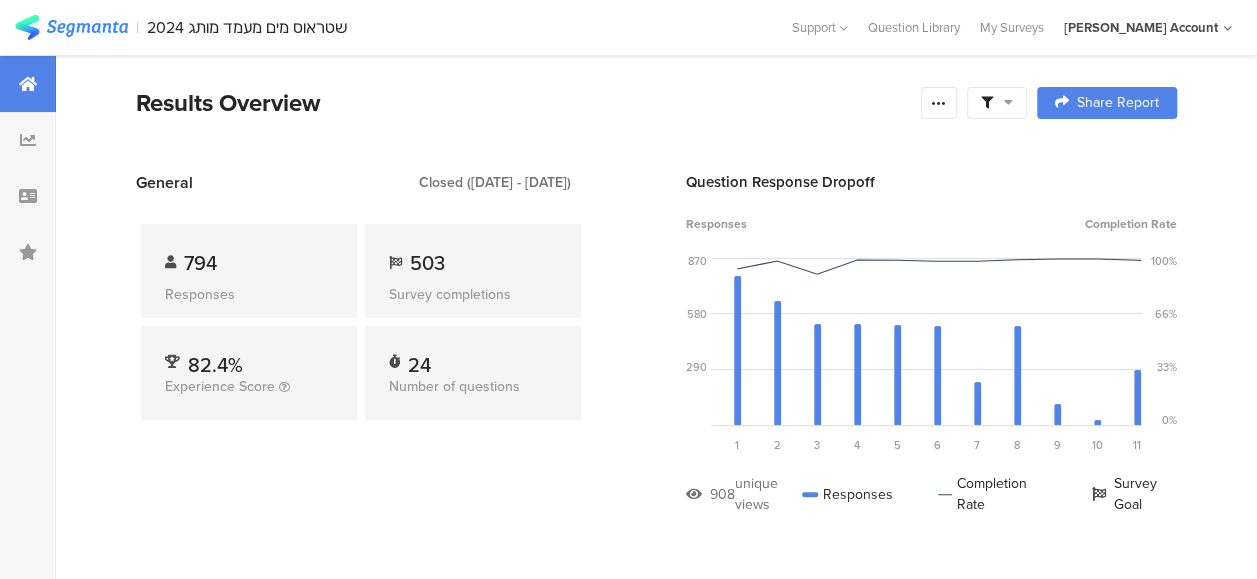 click at bounding box center (1008, 102) 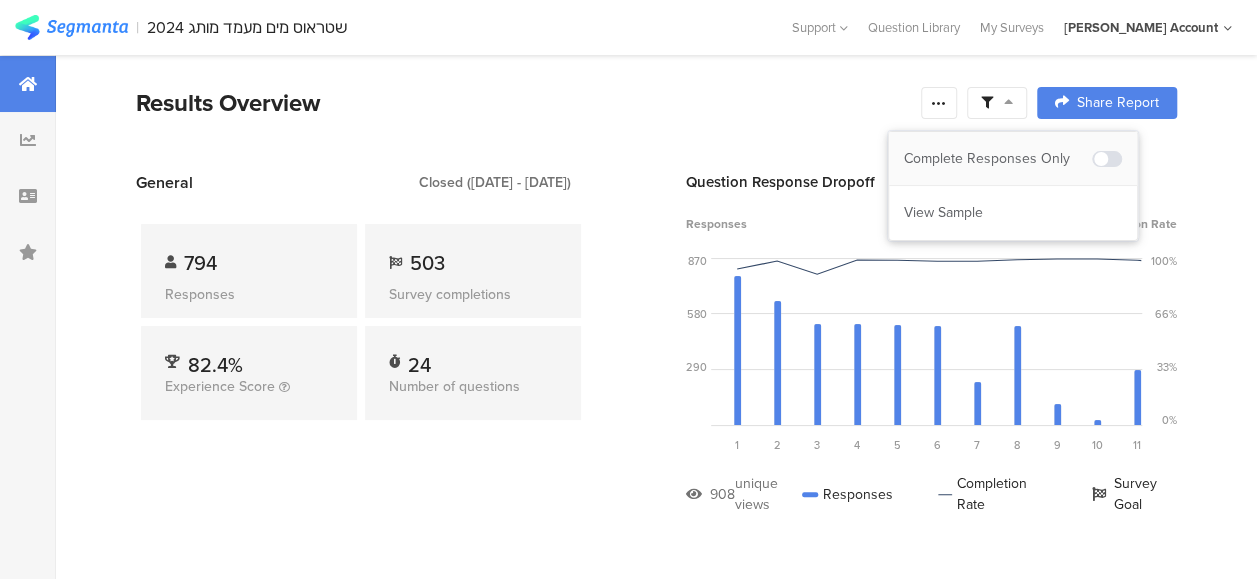 click on "Complete Responses Only" at bounding box center [998, 159] 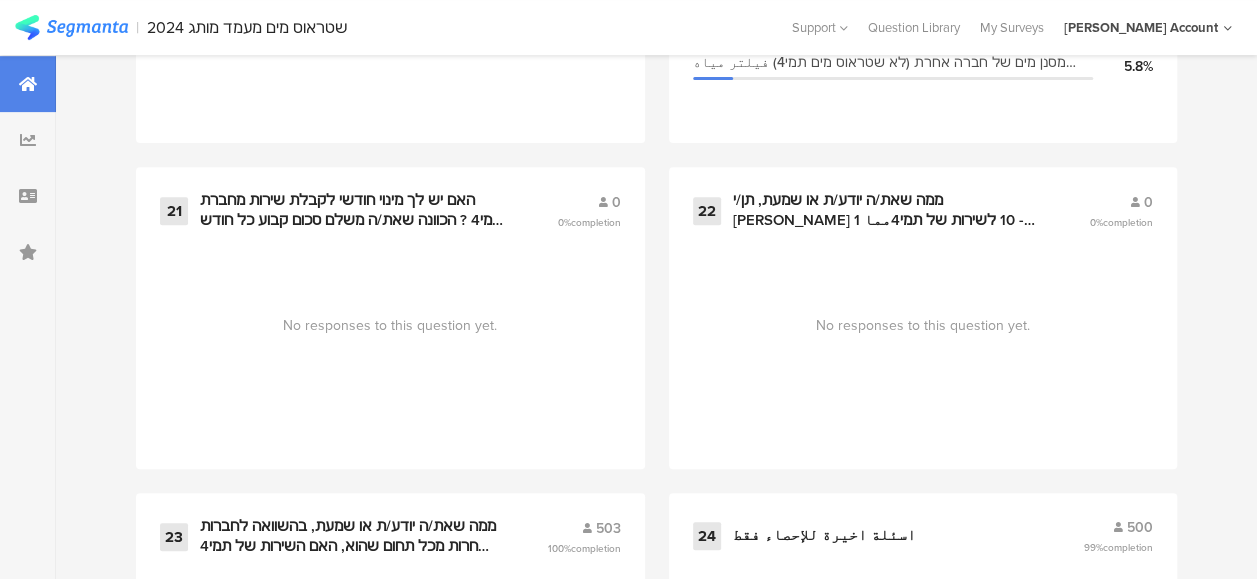 scroll, scrollTop: 4177, scrollLeft: 0, axis: vertical 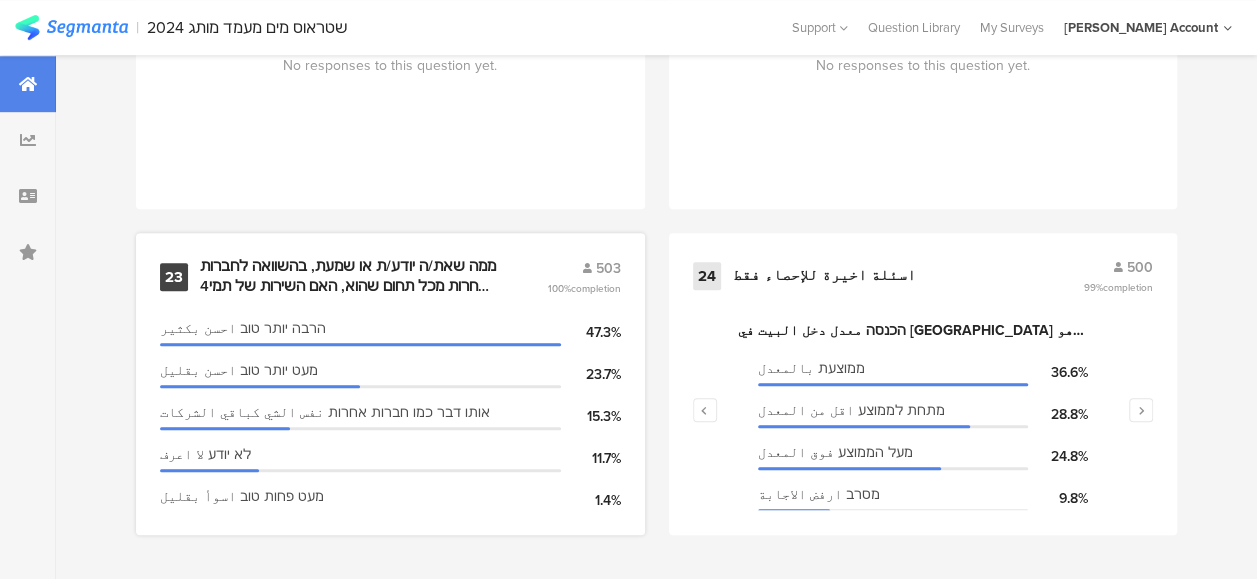 click on "ממה שאת/ה יודע/ת או שמעת, בהשוואה לחברות אחרות מכל תחום שהוא, האם השירות של תמי4 נראה לך :حسب ما تسمع او تعرف، ومقارنة مع شركات اخرى من مجالات اخرى، هل خدمة تامي 4 هي:" at bounding box center [349, 276] 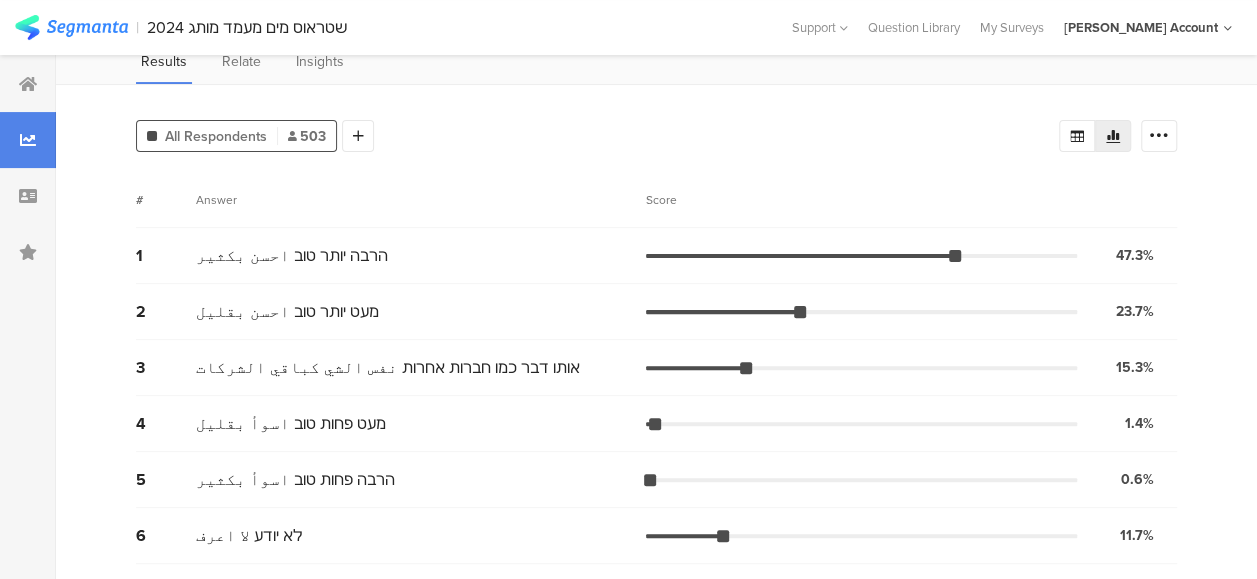 scroll, scrollTop: 0, scrollLeft: 0, axis: both 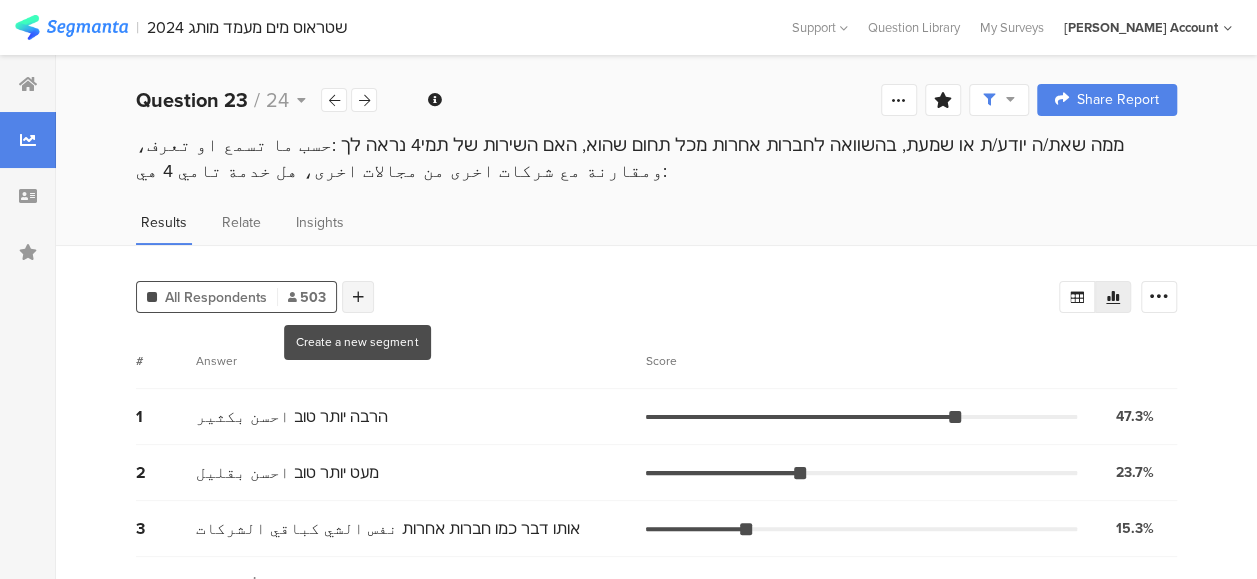 click at bounding box center [358, 297] 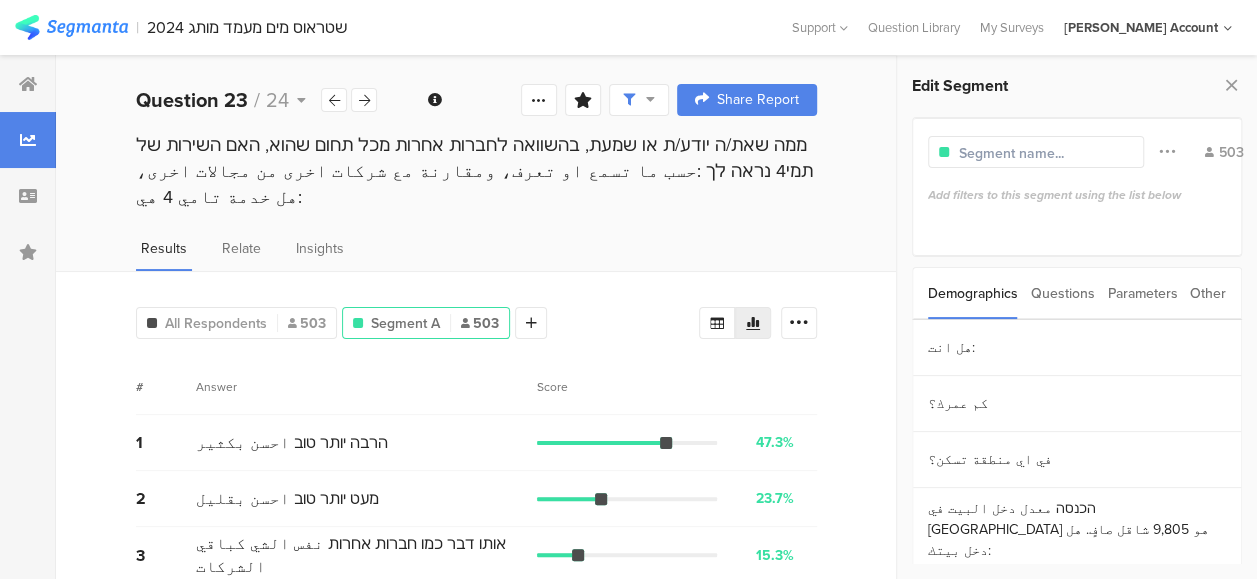 click on "Parameters" at bounding box center [1142, 293] 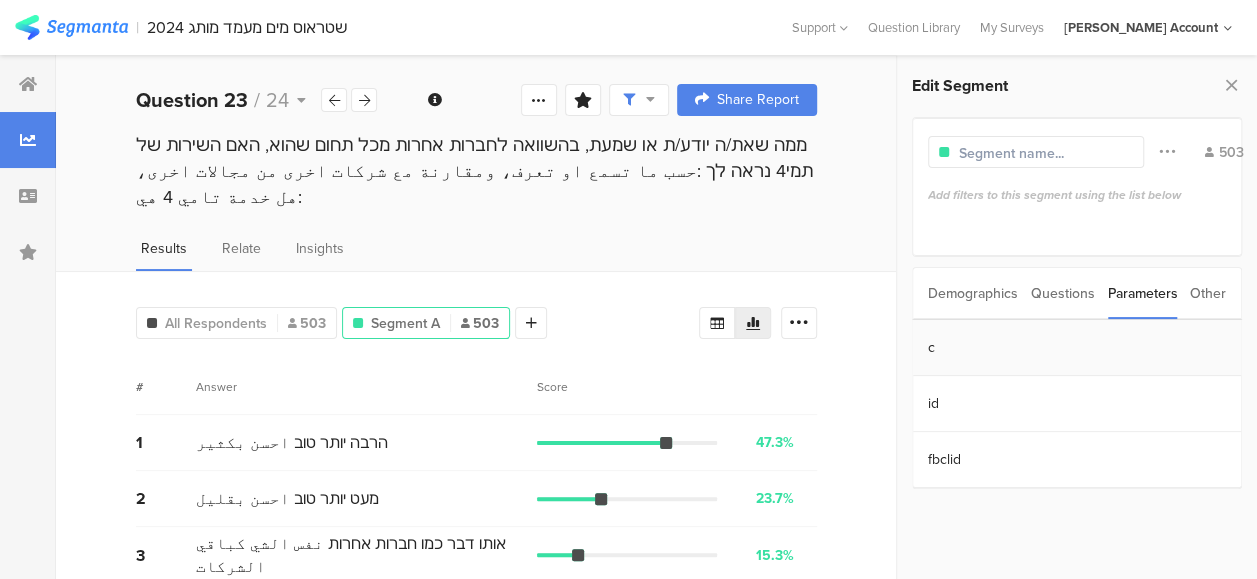 click on "c" at bounding box center [1077, 348] 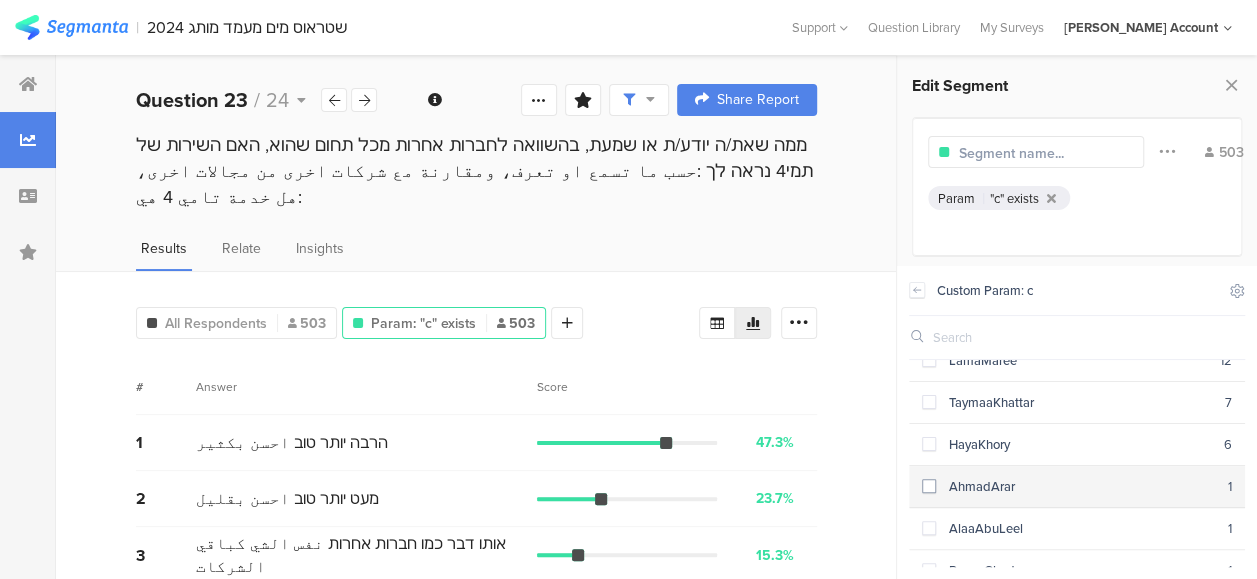 scroll, scrollTop: 372, scrollLeft: 0, axis: vertical 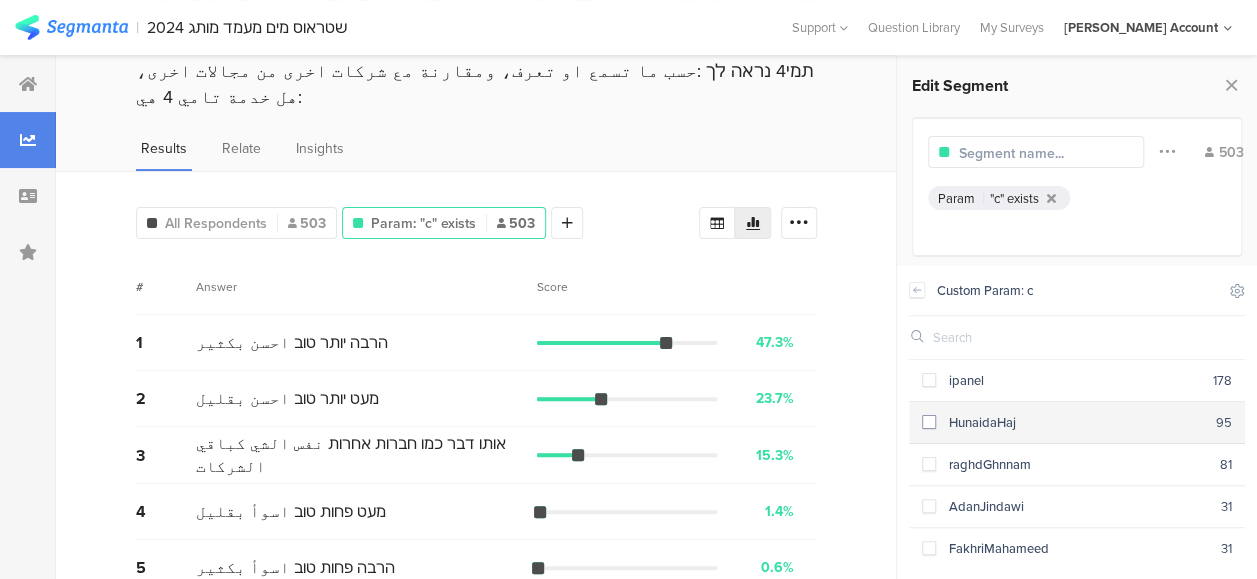 click at bounding box center (929, 422) 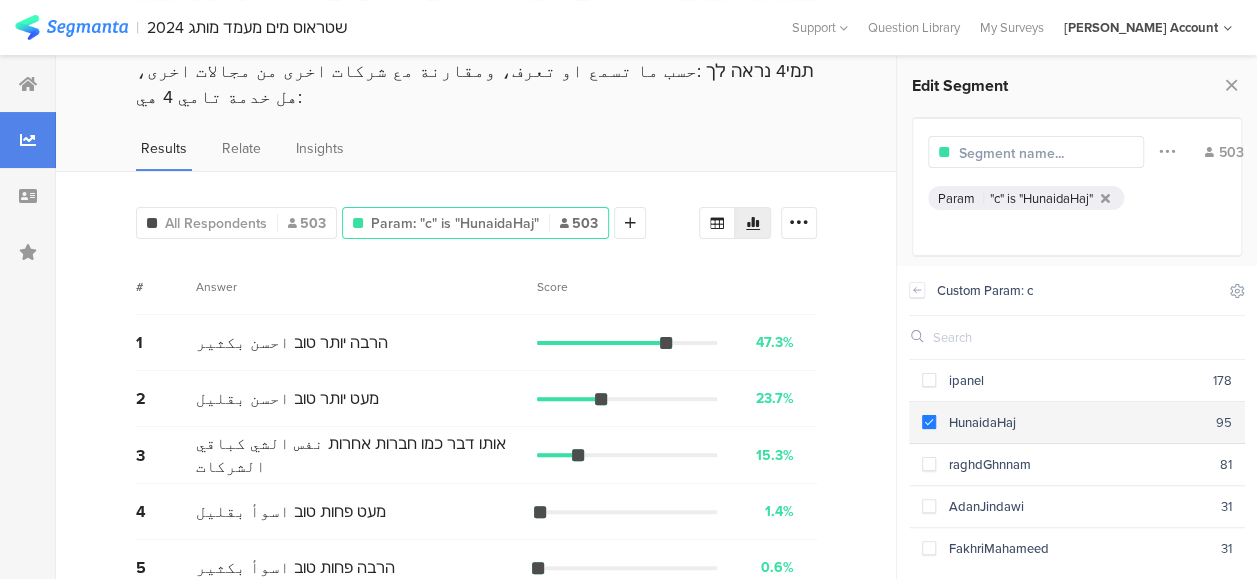 scroll, scrollTop: 20, scrollLeft: 0, axis: vertical 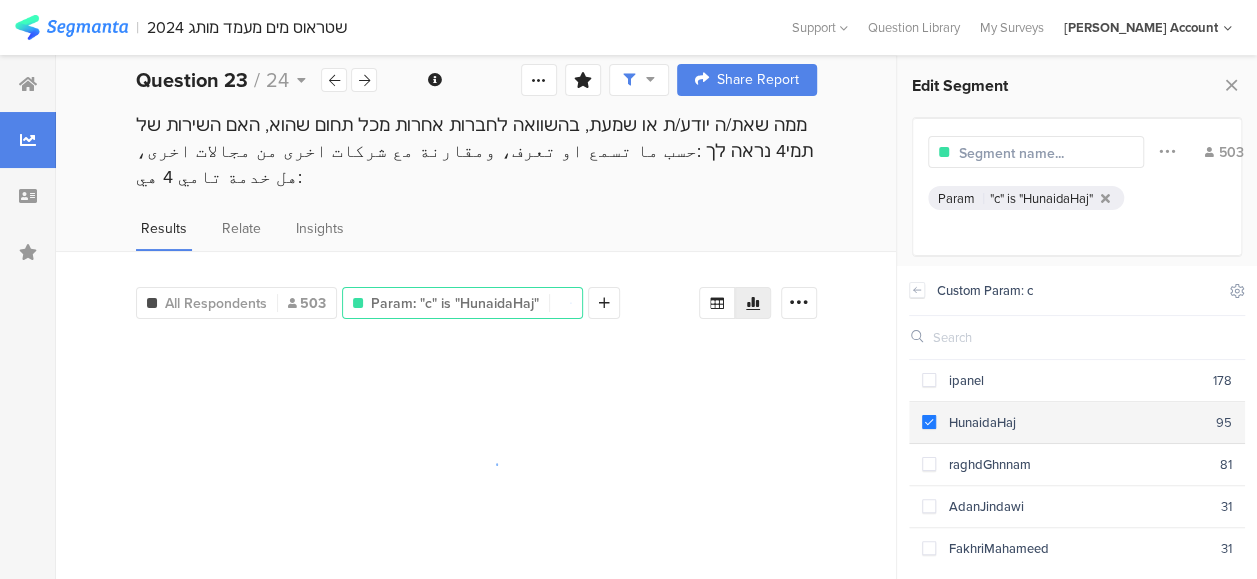 click at bounding box center [929, 422] 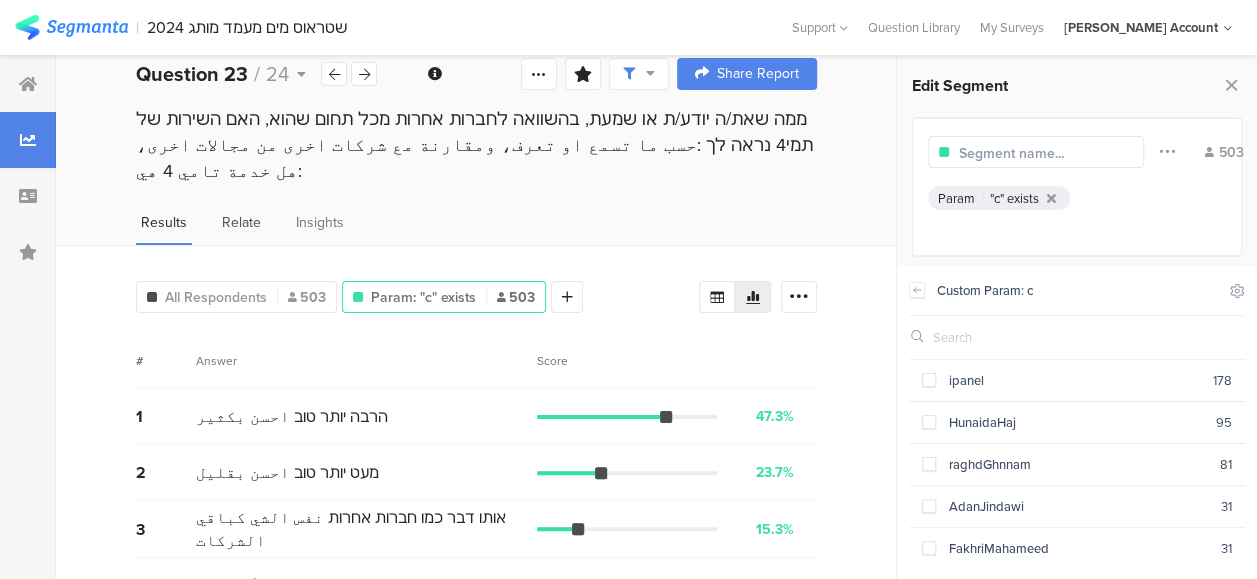 scroll, scrollTop: 0, scrollLeft: 0, axis: both 